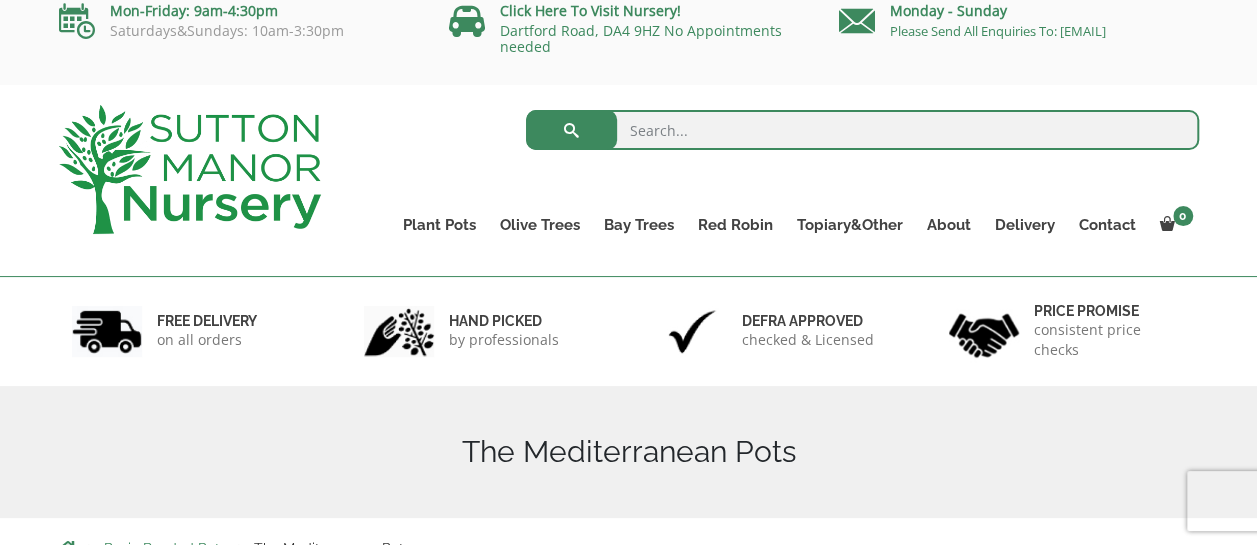 scroll, scrollTop: 15, scrollLeft: 0, axis: vertical 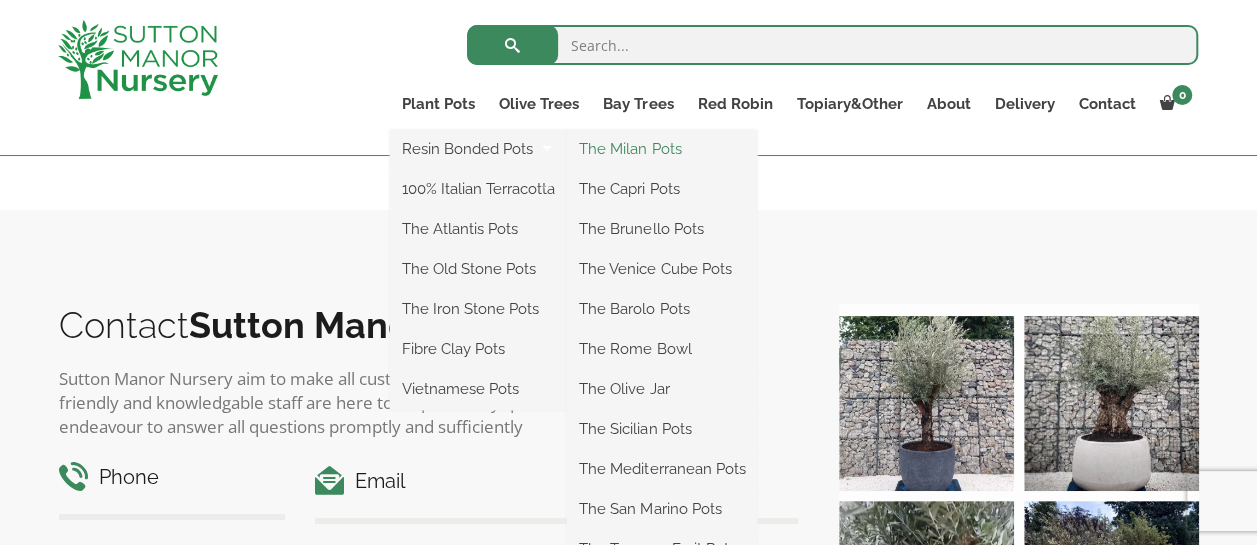 click on "The Milan Pots" at bounding box center (662, 149) 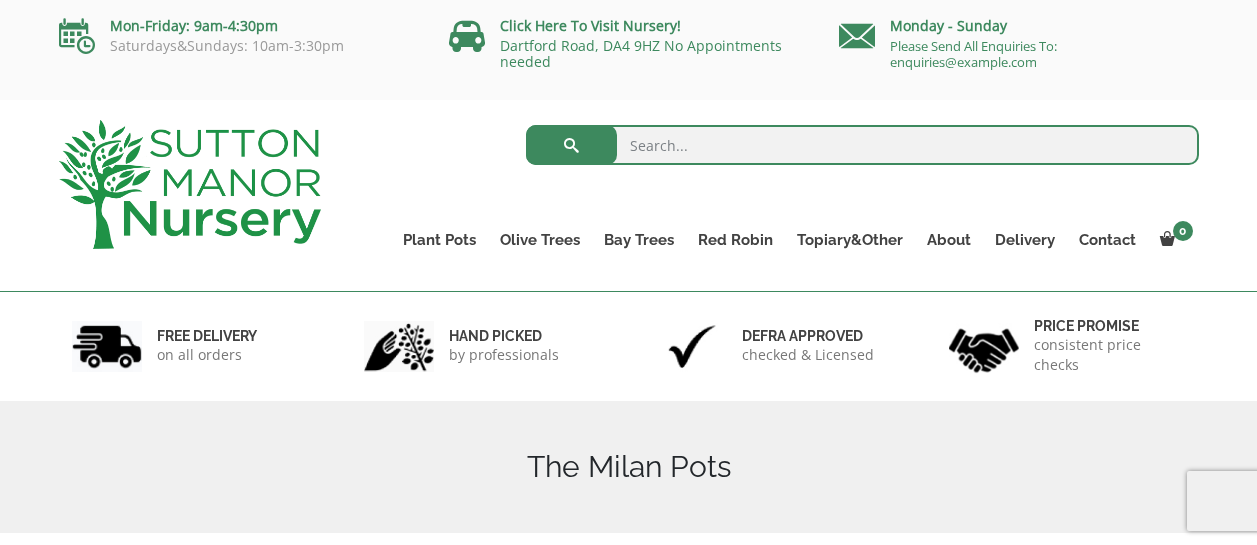 scroll, scrollTop: 0, scrollLeft: 0, axis: both 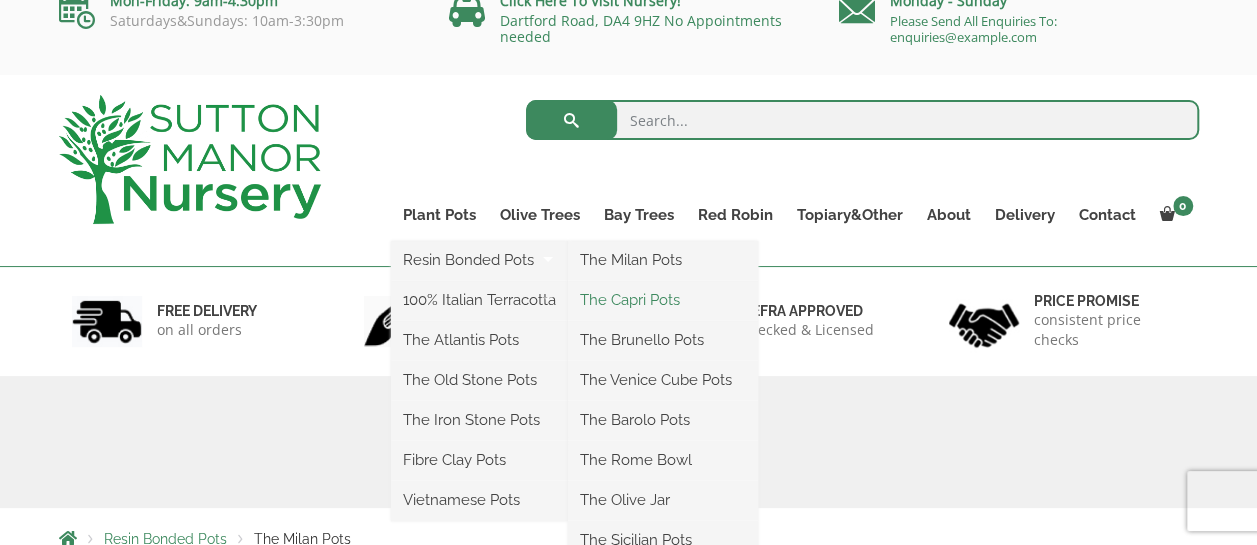 click on "The Capri Pots" at bounding box center [663, 300] 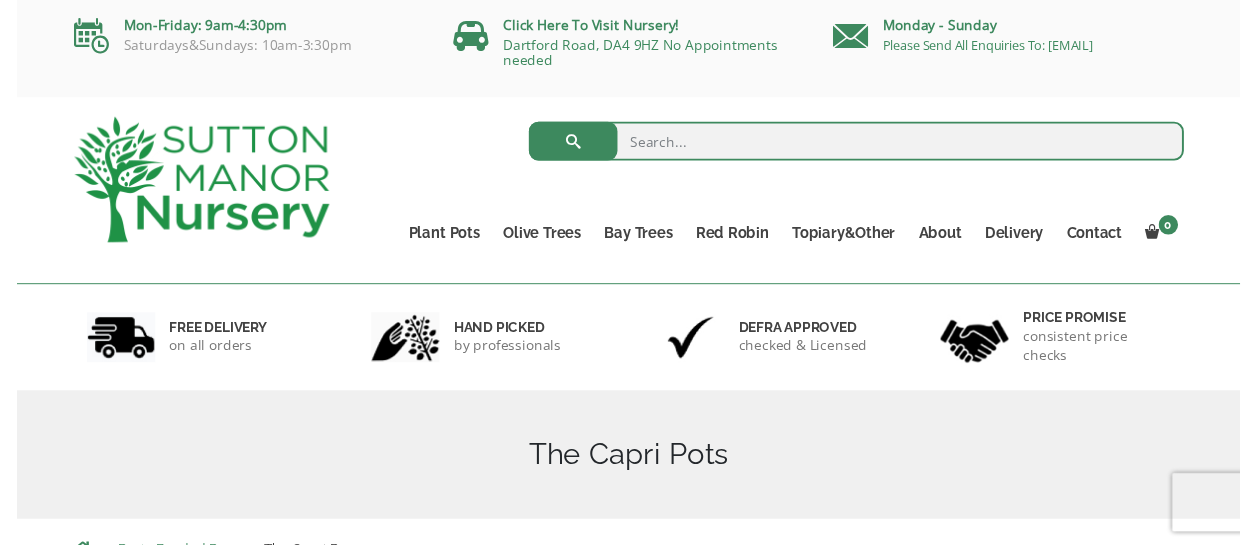 scroll, scrollTop: 0, scrollLeft: 0, axis: both 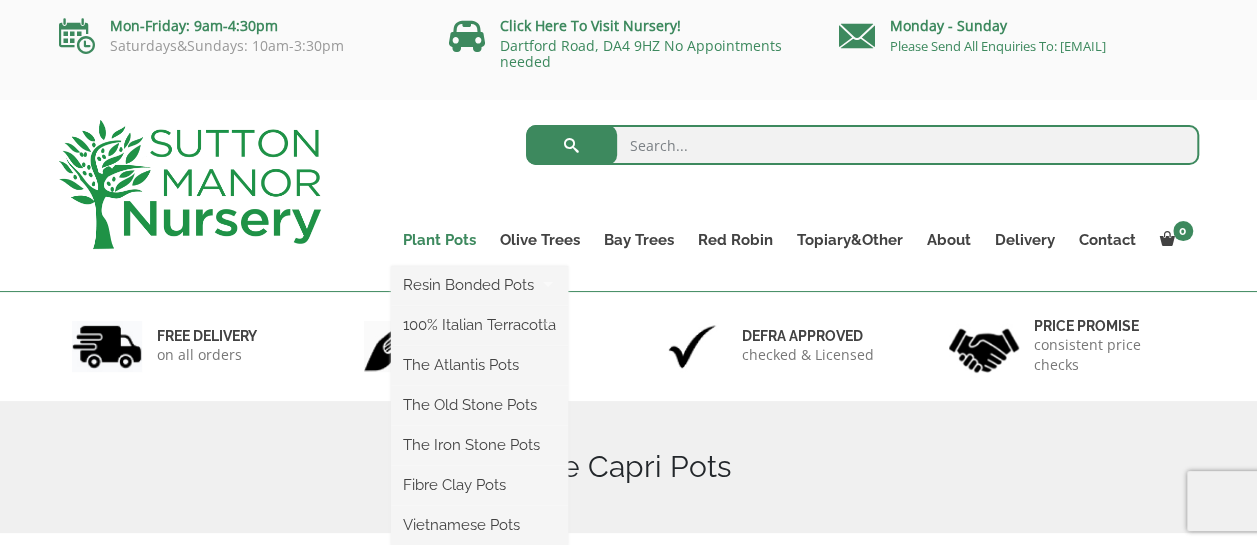 click on "Plant Pots" at bounding box center (439, 240) 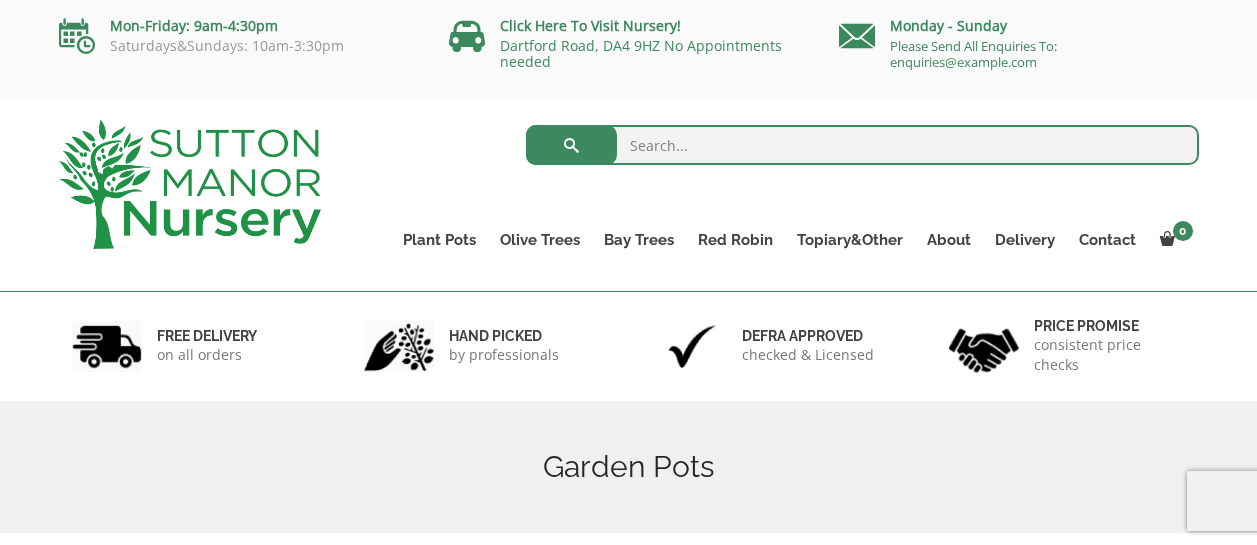 scroll, scrollTop: 0, scrollLeft: 0, axis: both 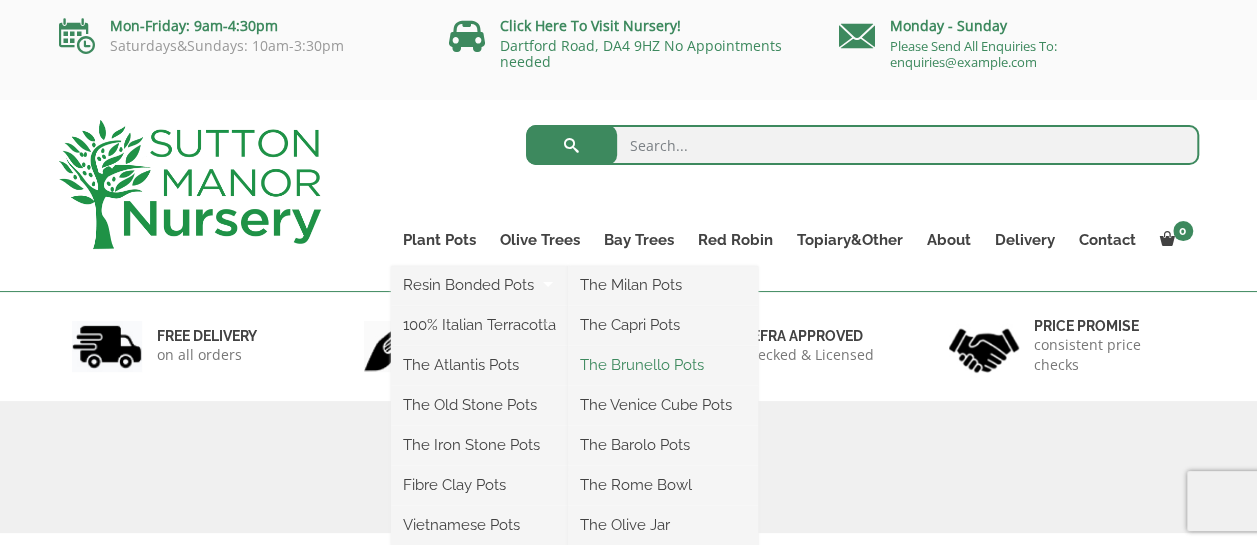 click on "The Brunello Pots" at bounding box center [663, 365] 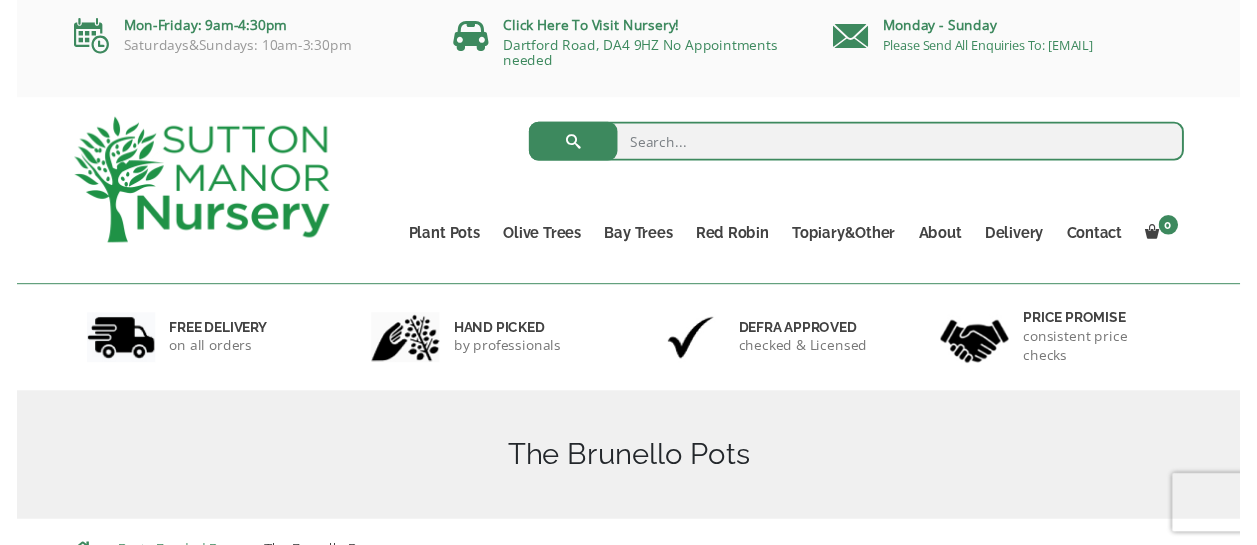 scroll, scrollTop: 0, scrollLeft: 0, axis: both 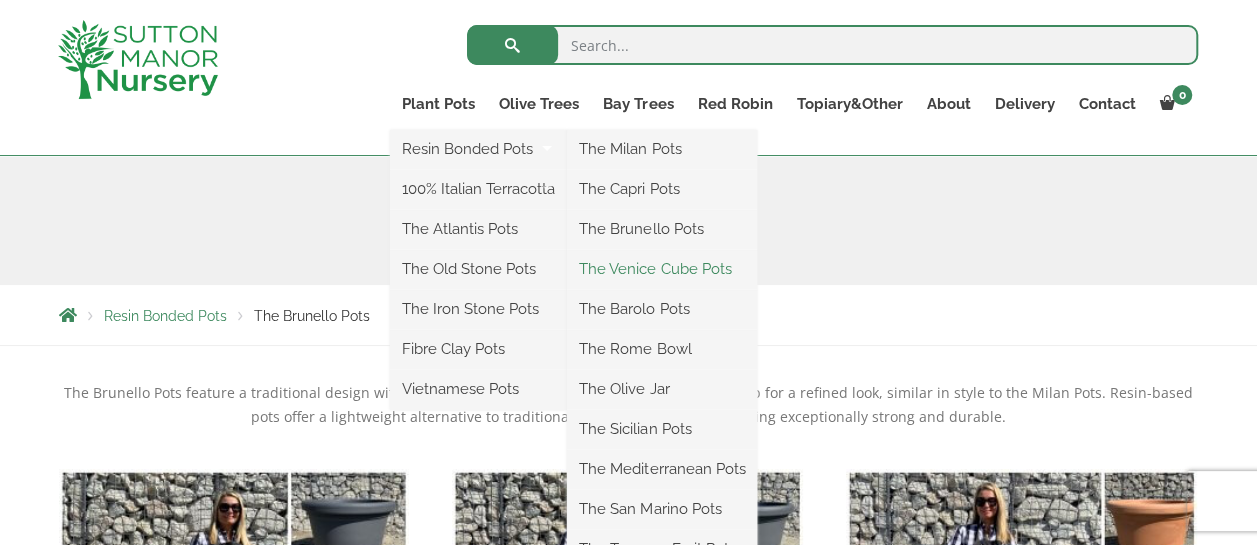 click on "The Venice Cube Pots" at bounding box center [662, 269] 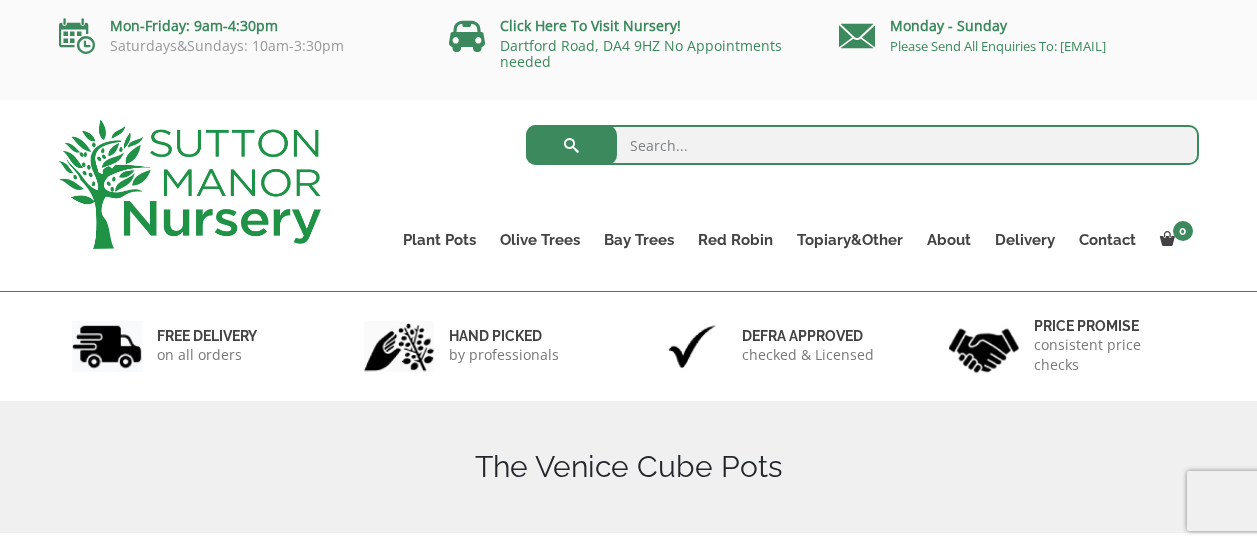 scroll, scrollTop: 0, scrollLeft: 0, axis: both 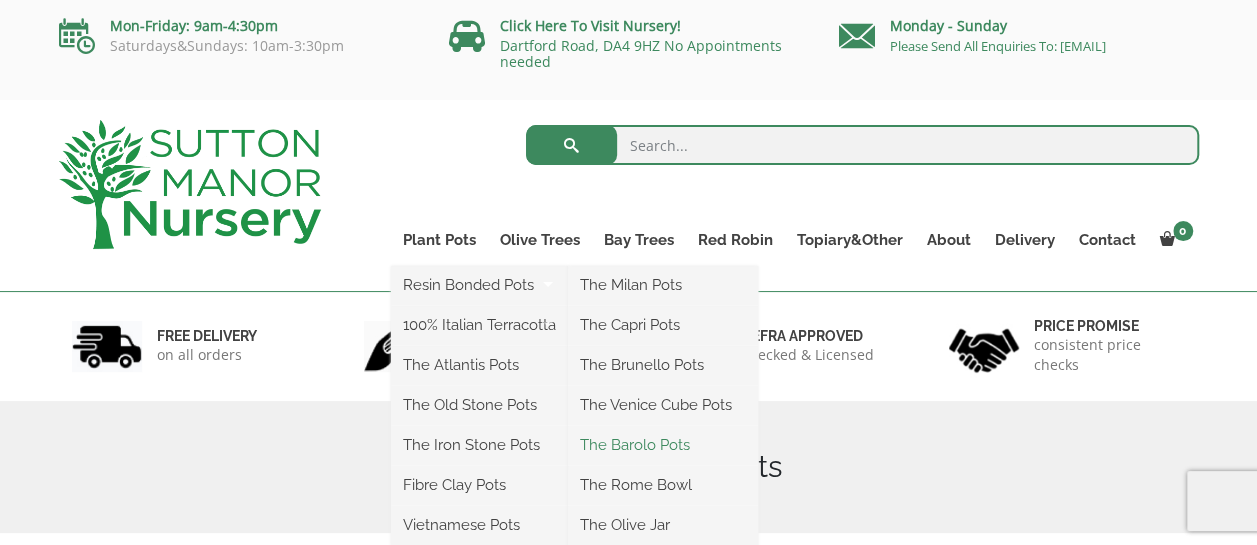 click on "The Barolo Pots" at bounding box center [663, 445] 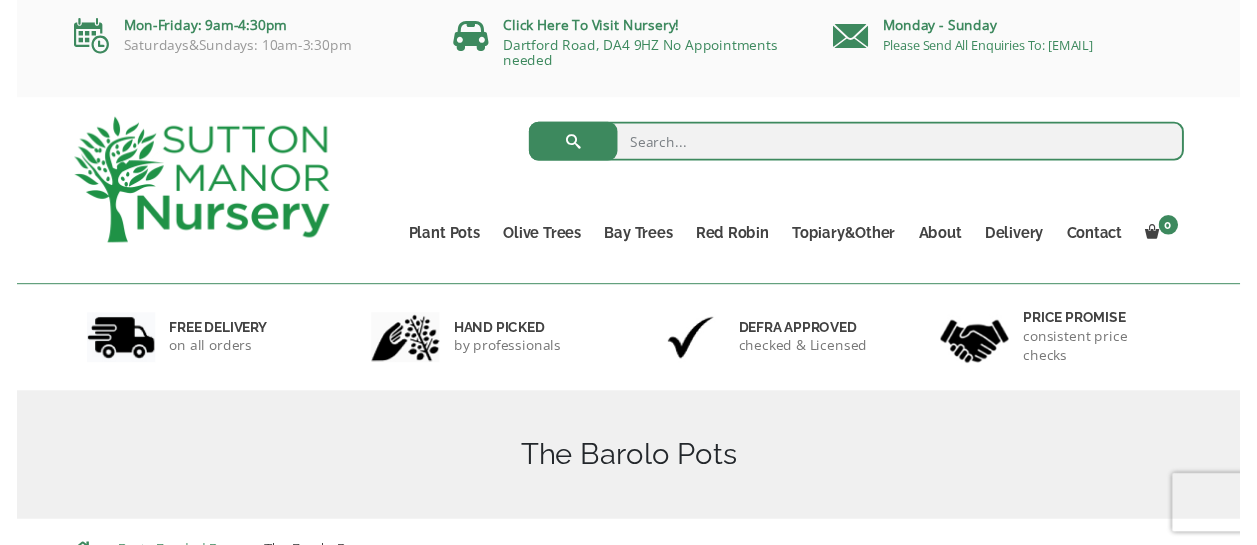 scroll, scrollTop: 0, scrollLeft: 0, axis: both 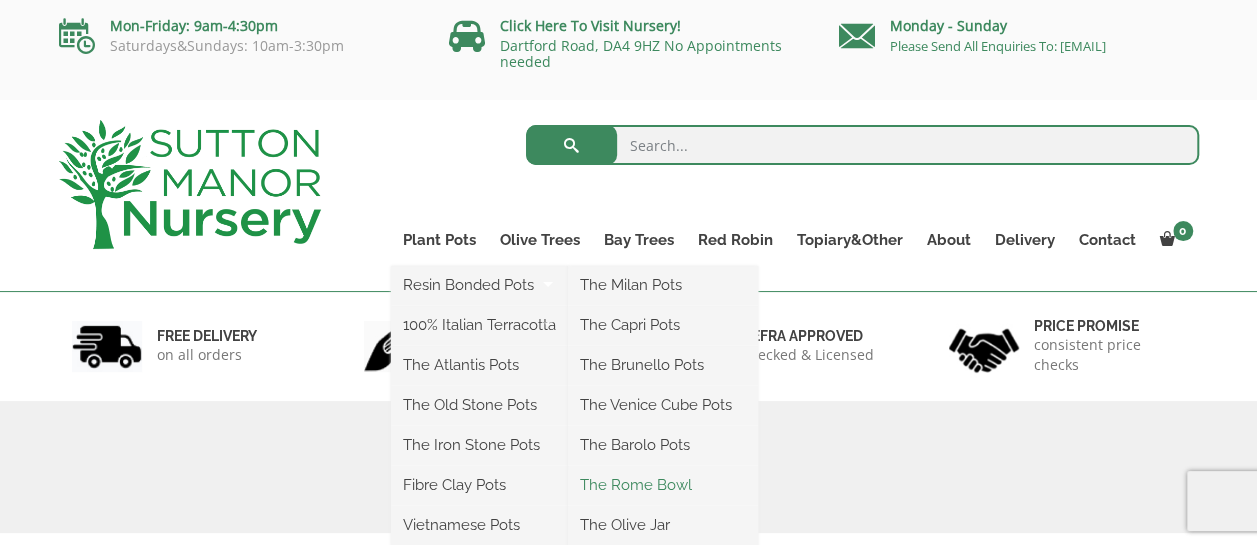 click on "The Rome Bowl" at bounding box center (663, 485) 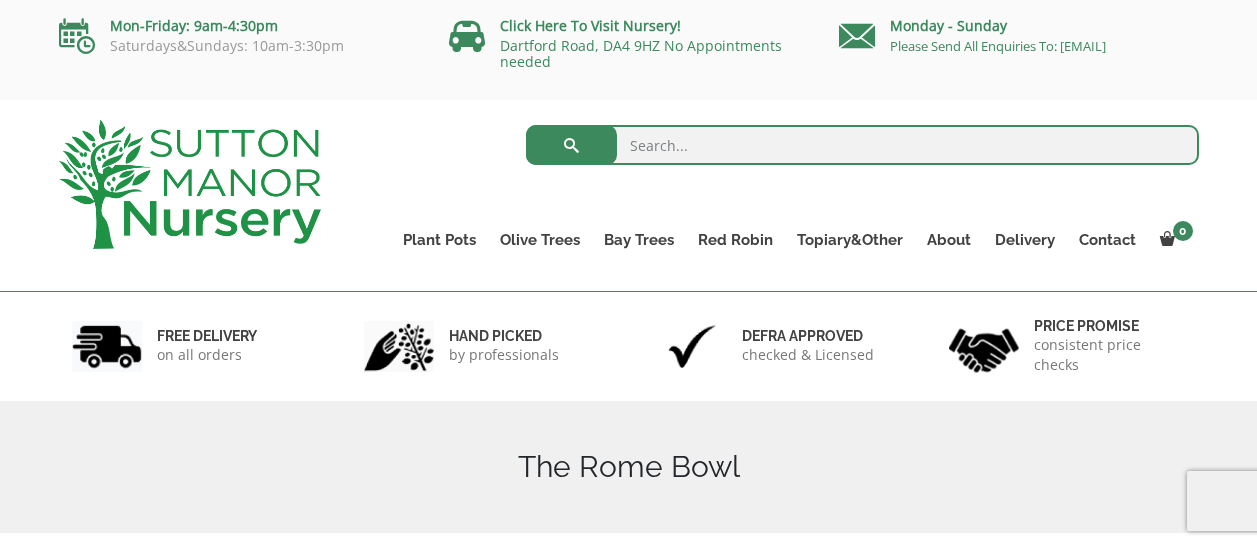 scroll, scrollTop: 0, scrollLeft: 0, axis: both 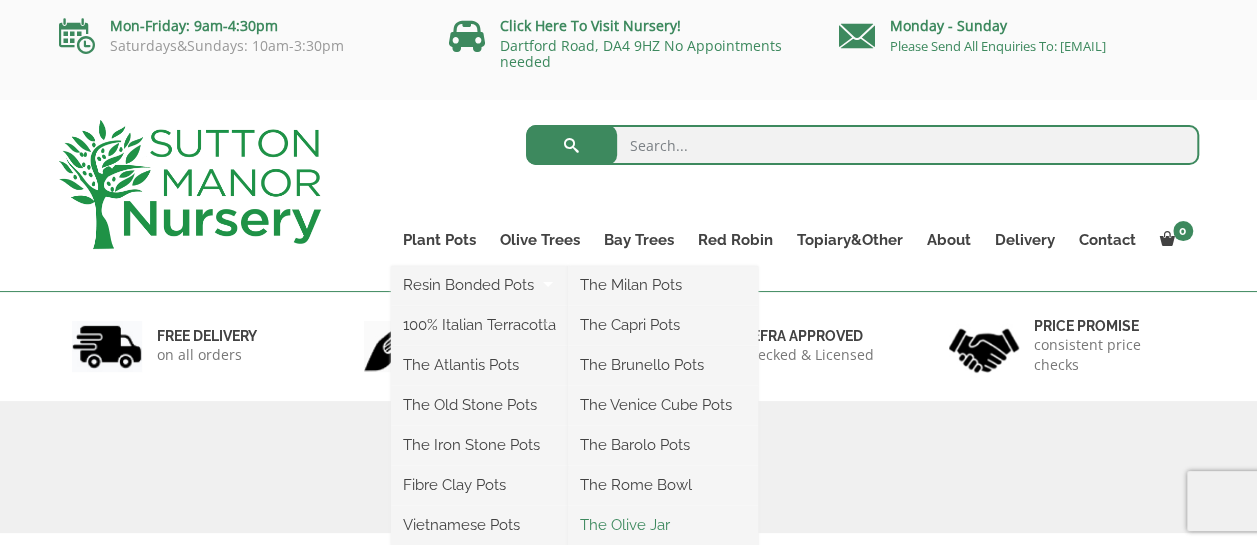 click on "The Olive Jar" at bounding box center [663, 525] 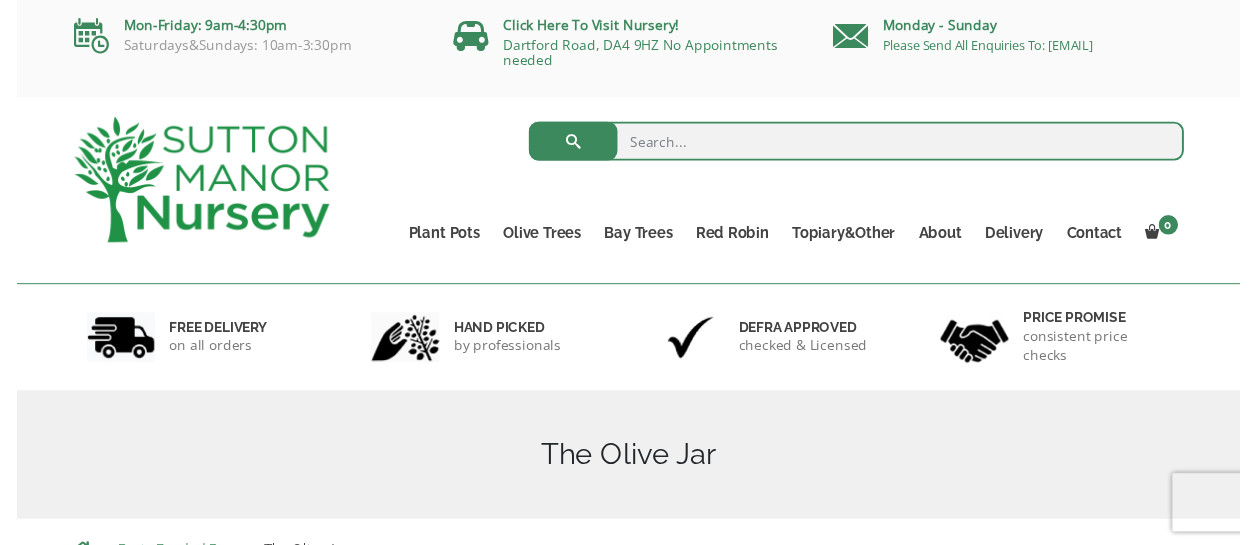scroll, scrollTop: 0, scrollLeft: 0, axis: both 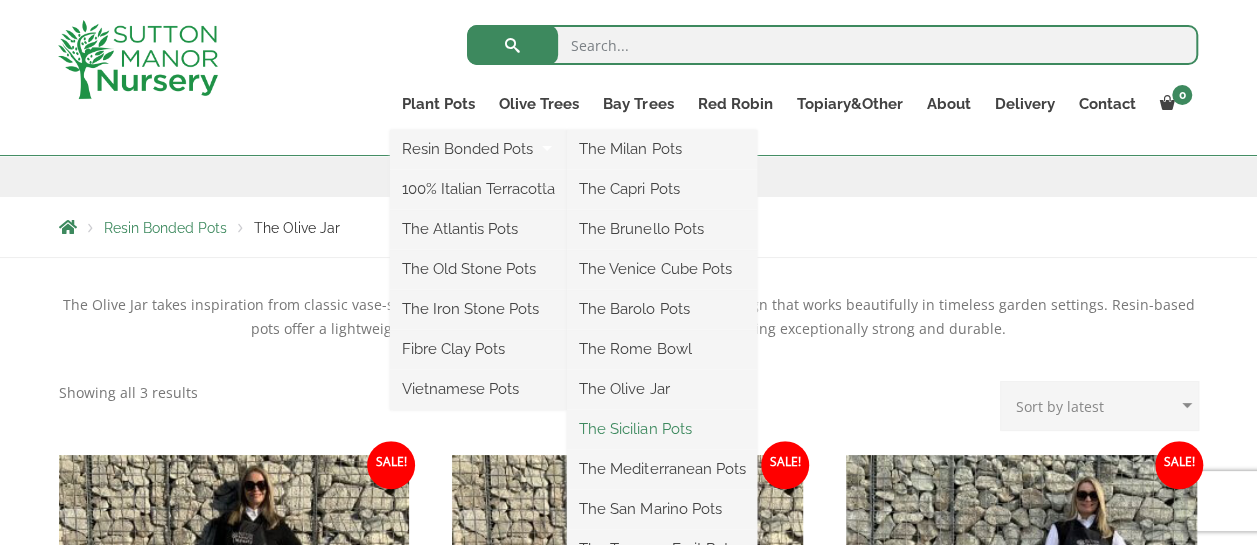 click on "The Sicilian Pots" at bounding box center (662, 429) 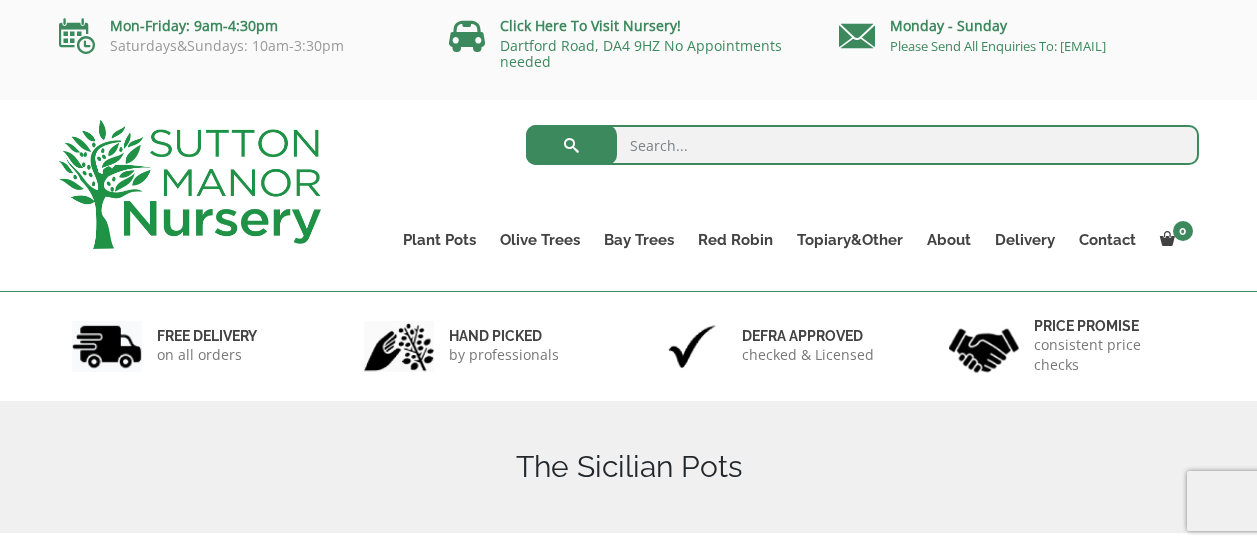 scroll, scrollTop: 0, scrollLeft: 0, axis: both 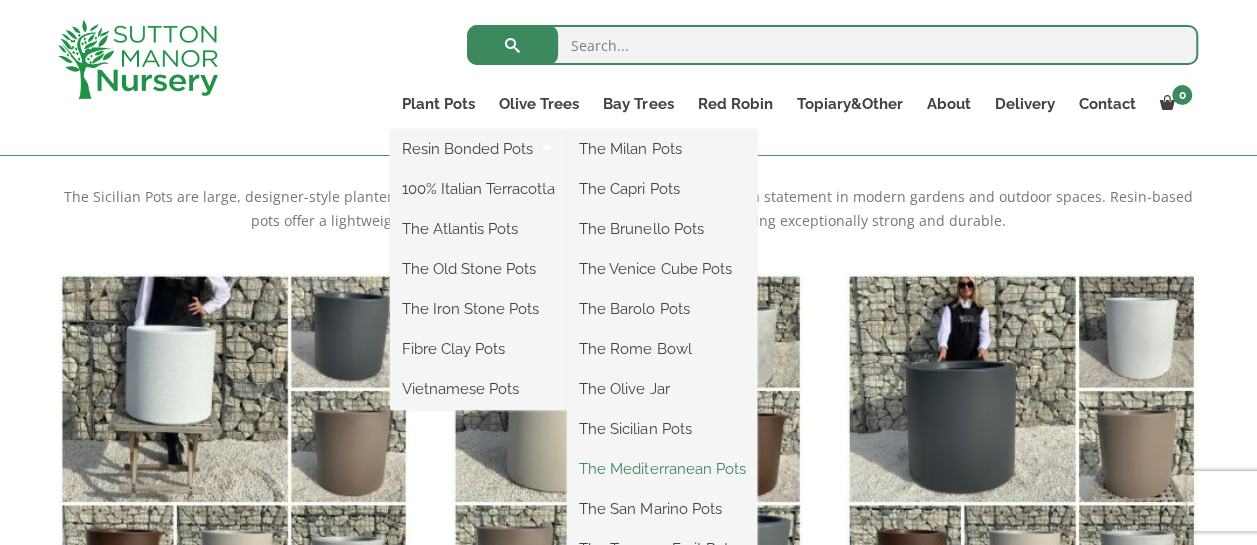 click on "The Mediterranean Pots" at bounding box center (662, 469) 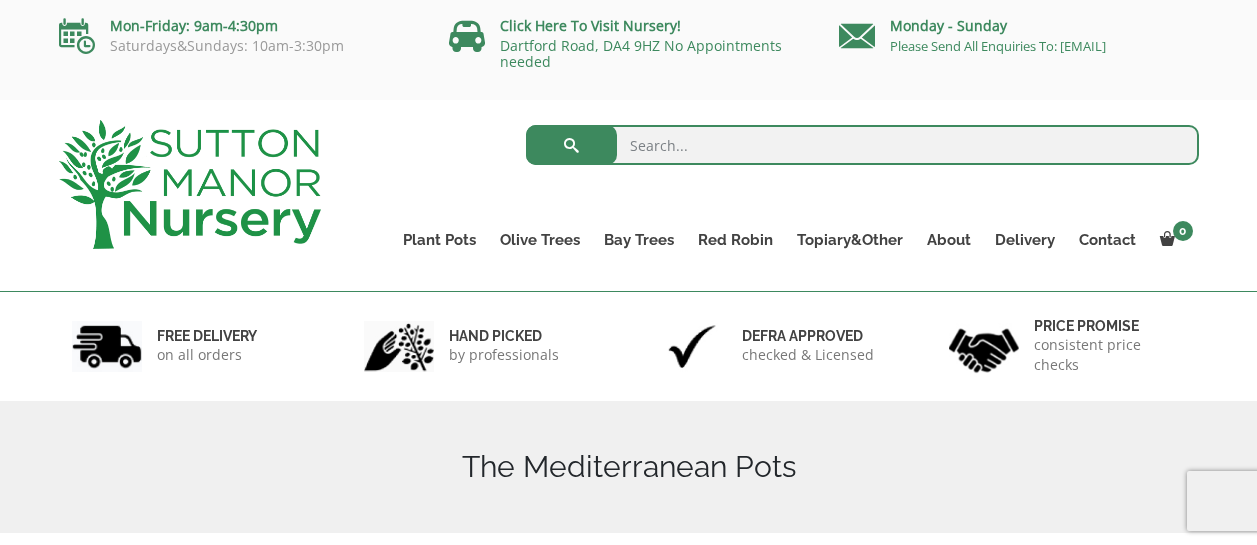 scroll, scrollTop: 0, scrollLeft: 0, axis: both 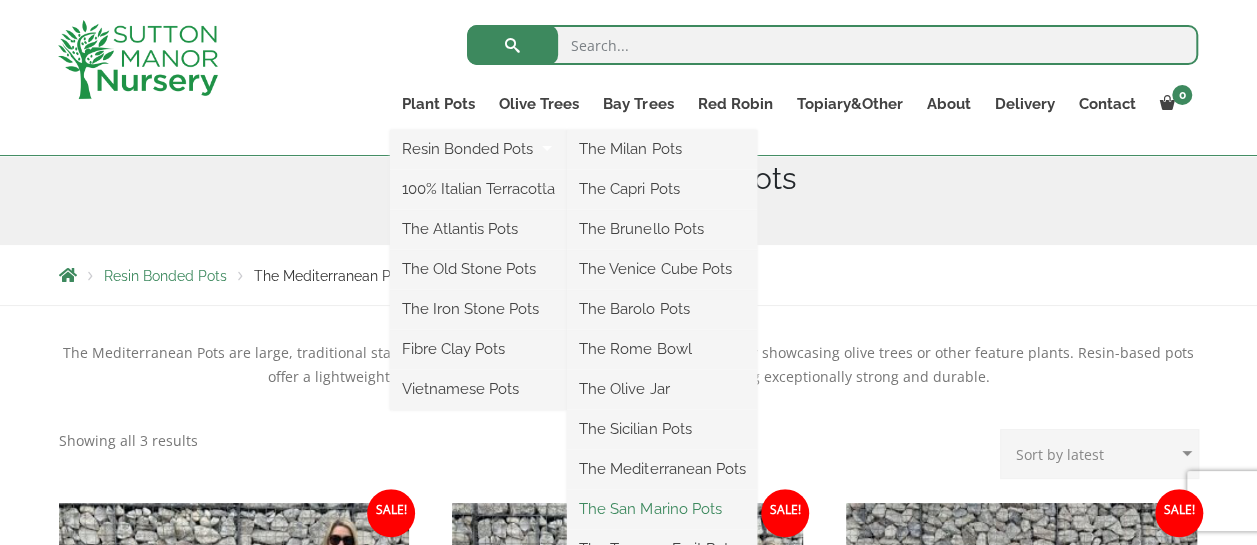 click on "The San Marino Pots" at bounding box center [662, 509] 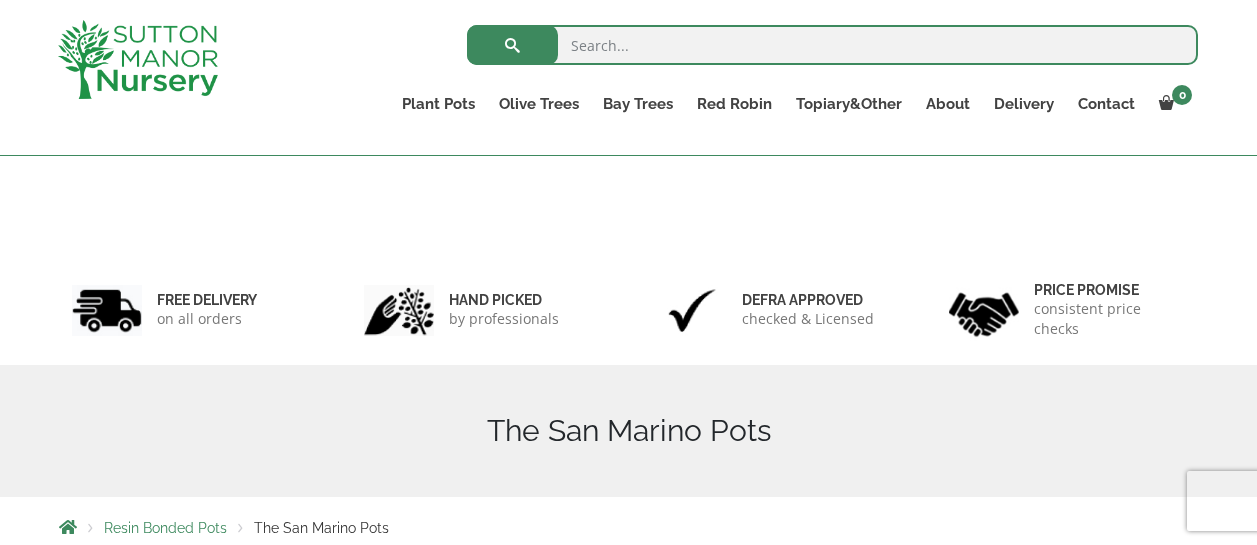 scroll, scrollTop: 475, scrollLeft: 0, axis: vertical 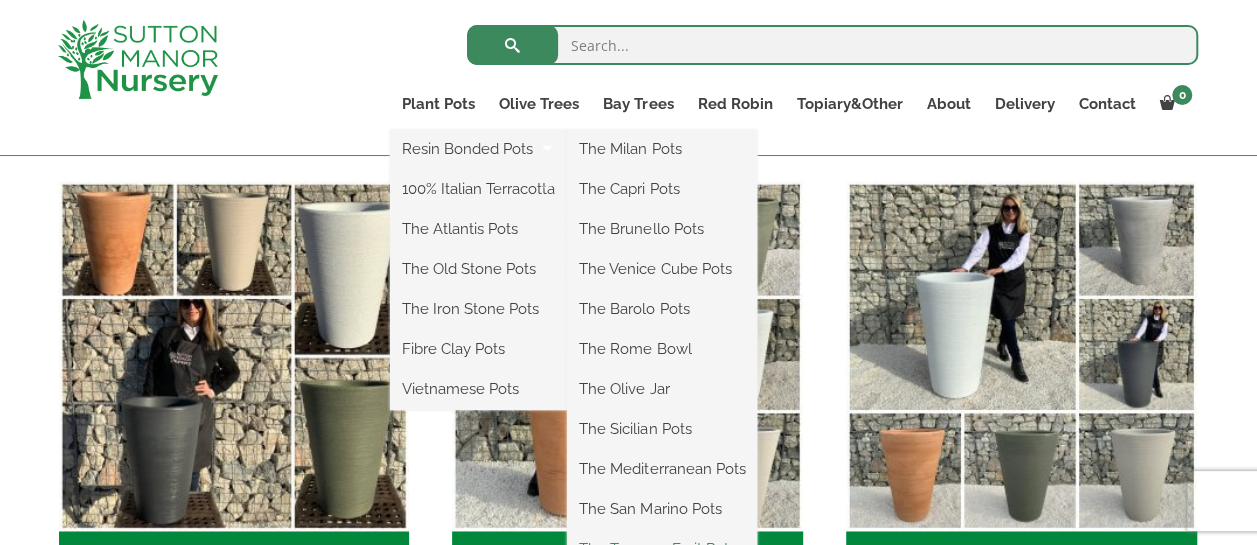 click on "The Tuscany Fruit Pots" at bounding box center [662, 549] 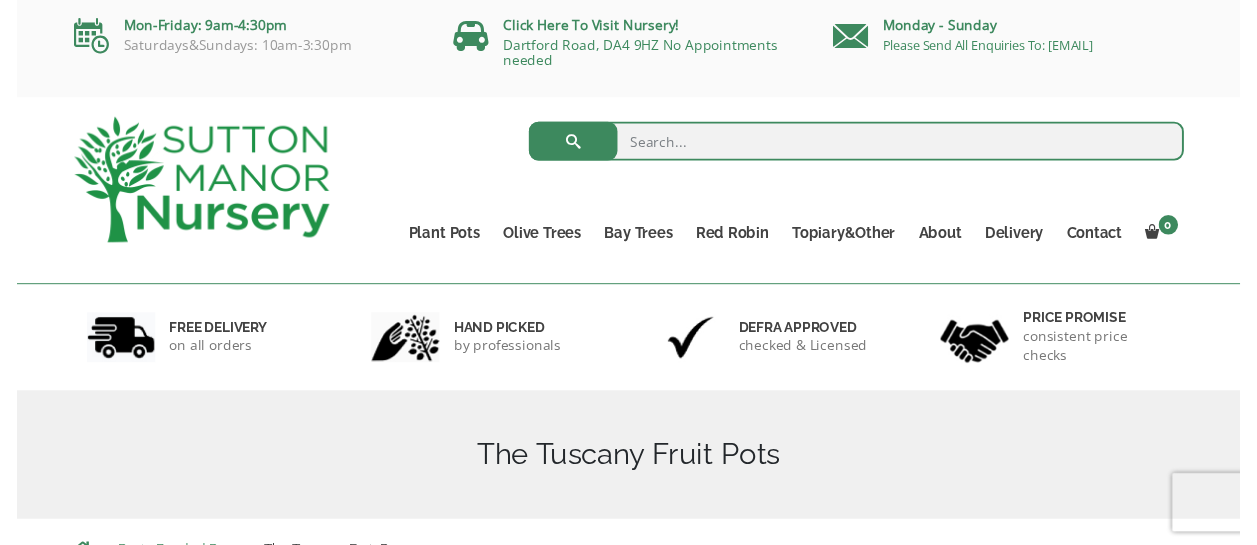 scroll, scrollTop: 0, scrollLeft: 0, axis: both 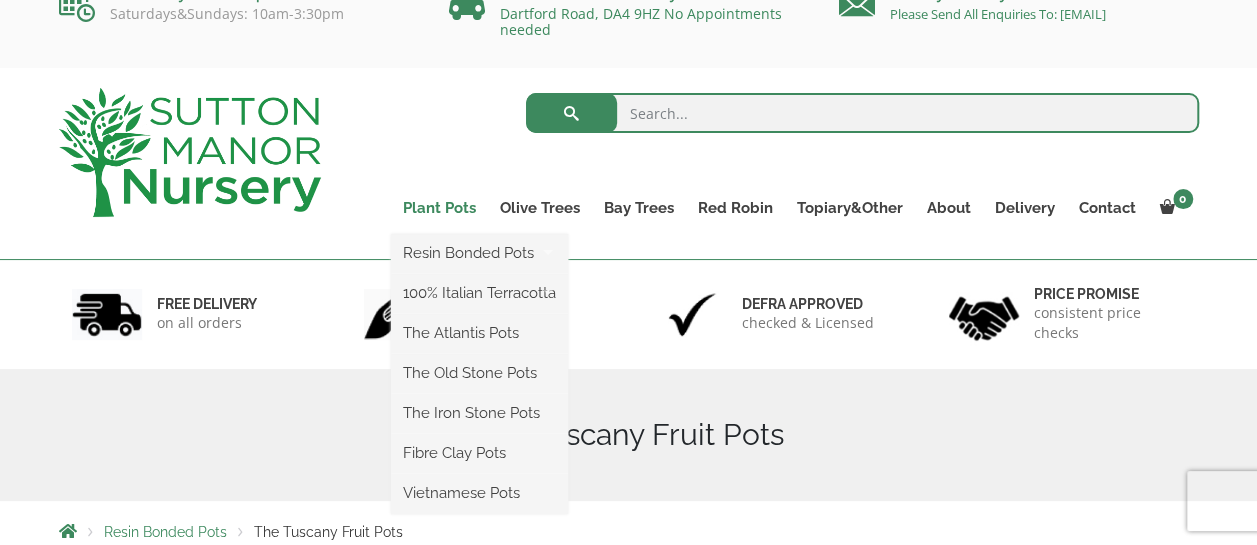 click on "Plant Pots" at bounding box center [439, 208] 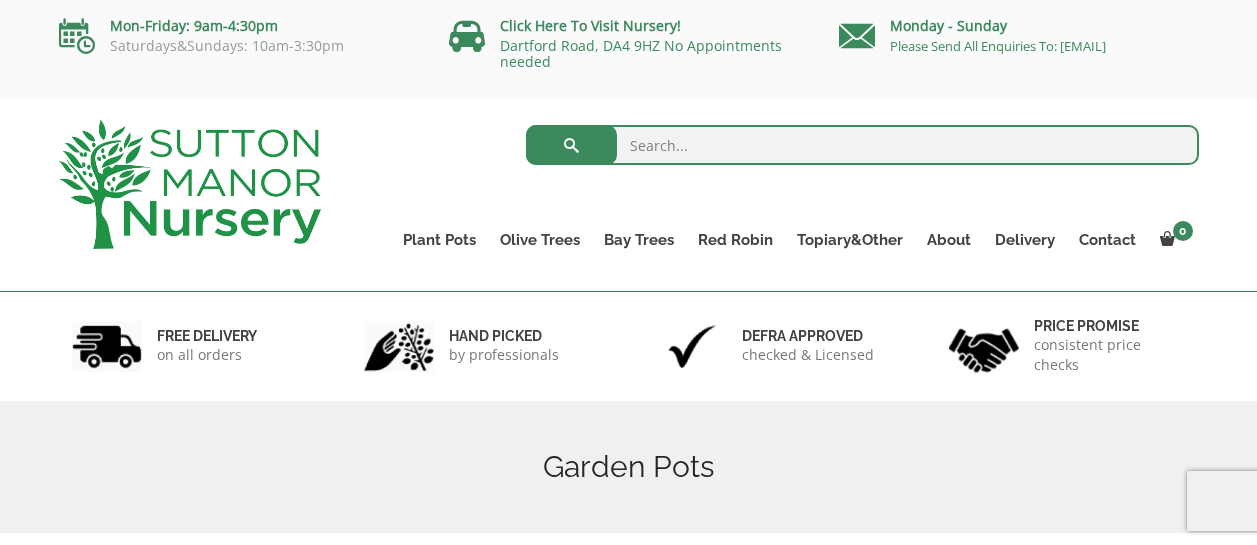 scroll, scrollTop: 0, scrollLeft: 0, axis: both 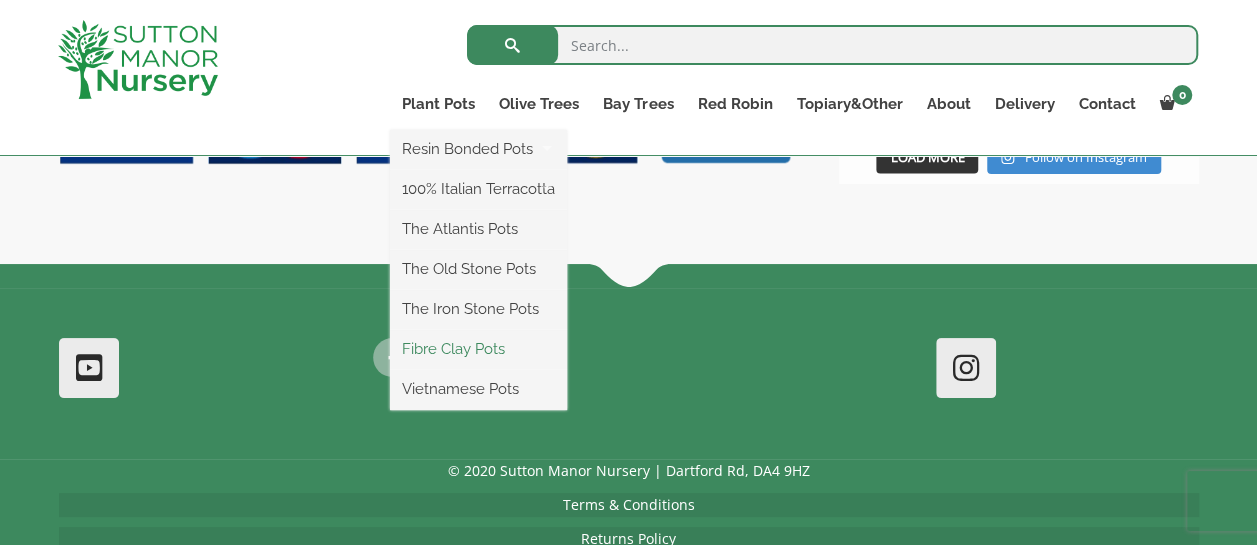 click on "Fibre Clay Pots" at bounding box center (478, 349) 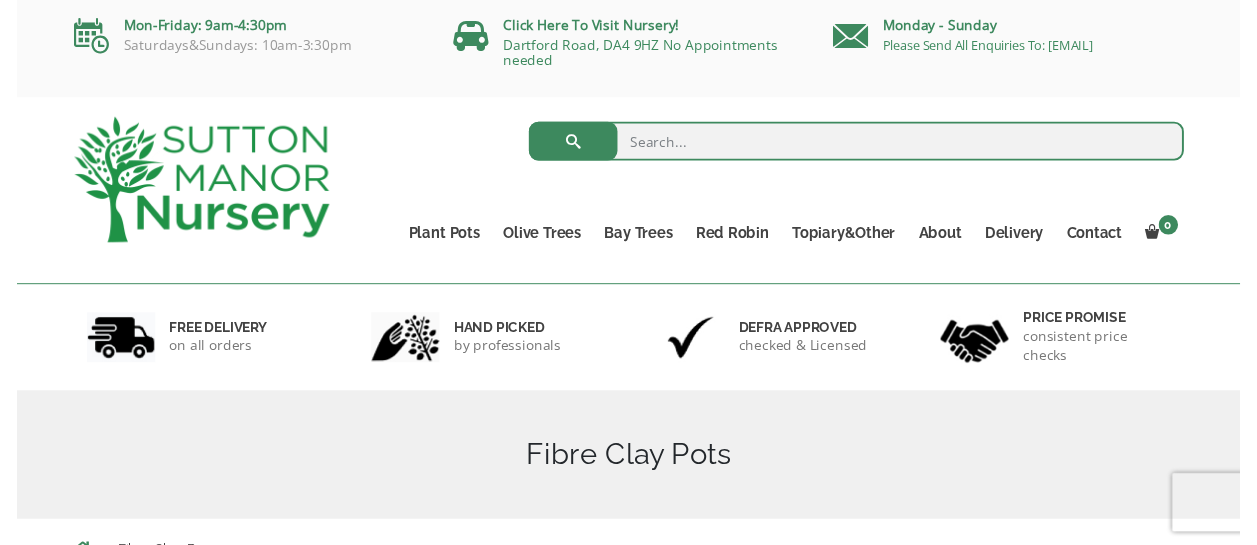 scroll, scrollTop: 0, scrollLeft: 0, axis: both 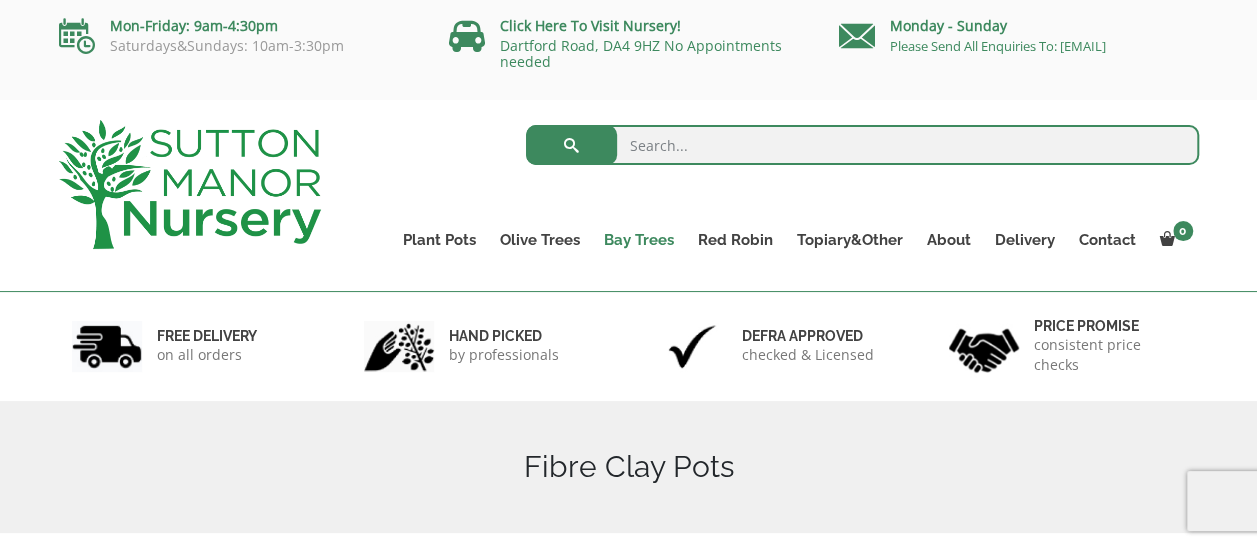 click on "Bay Trees" at bounding box center (639, 240) 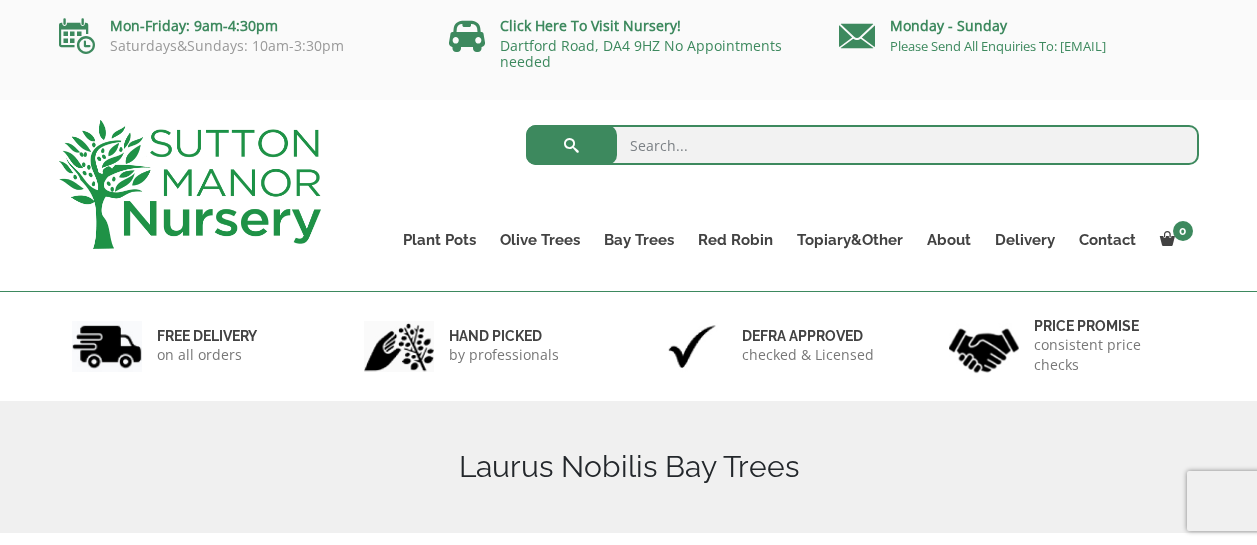scroll, scrollTop: 0, scrollLeft: 0, axis: both 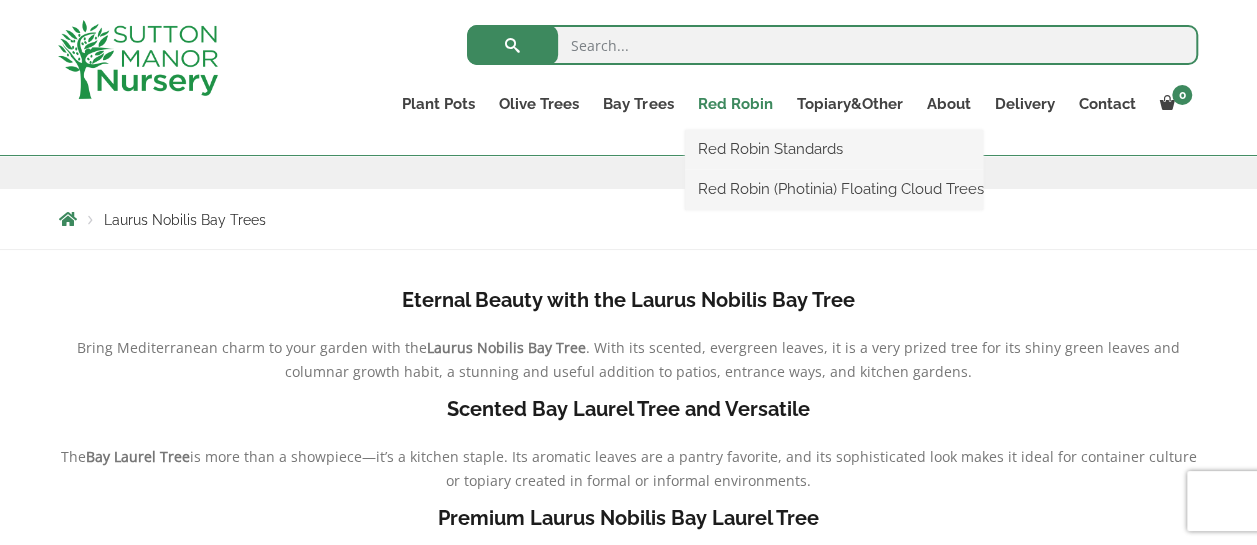 click on "Red Robin" at bounding box center [734, 104] 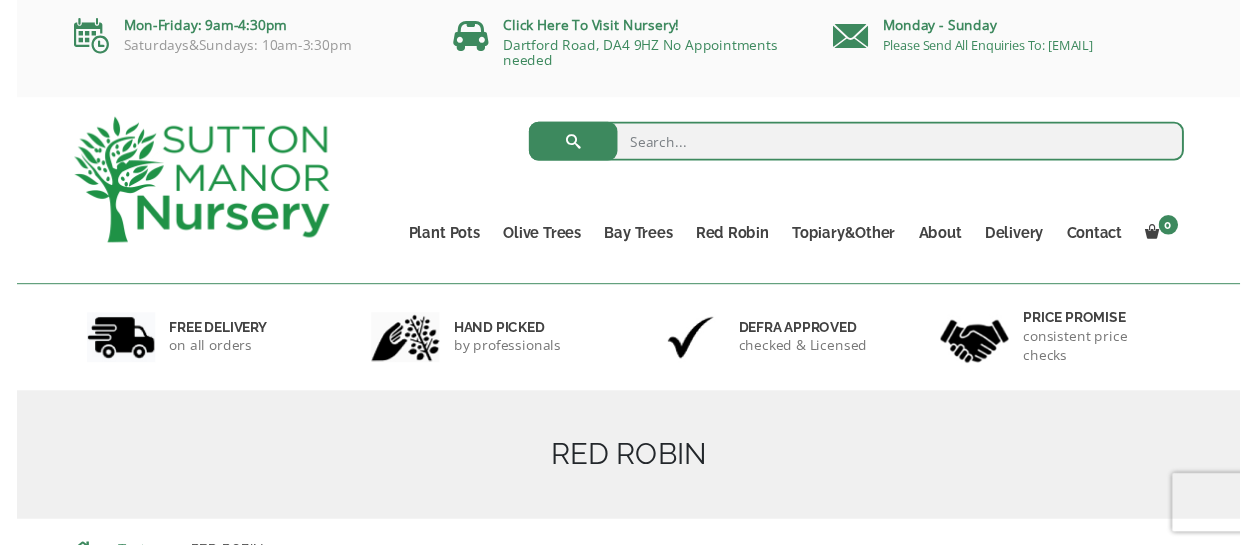 scroll, scrollTop: 0, scrollLeft: 0, axis: both 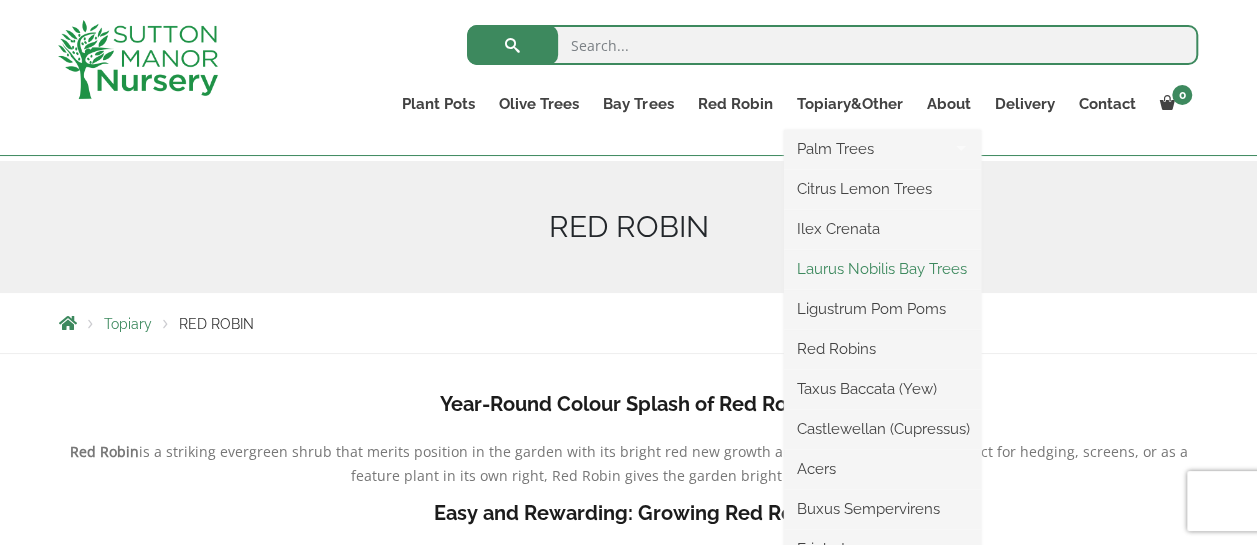 click on "Laurus Nobilis Bay Trees" at bounding box center (882, 269) 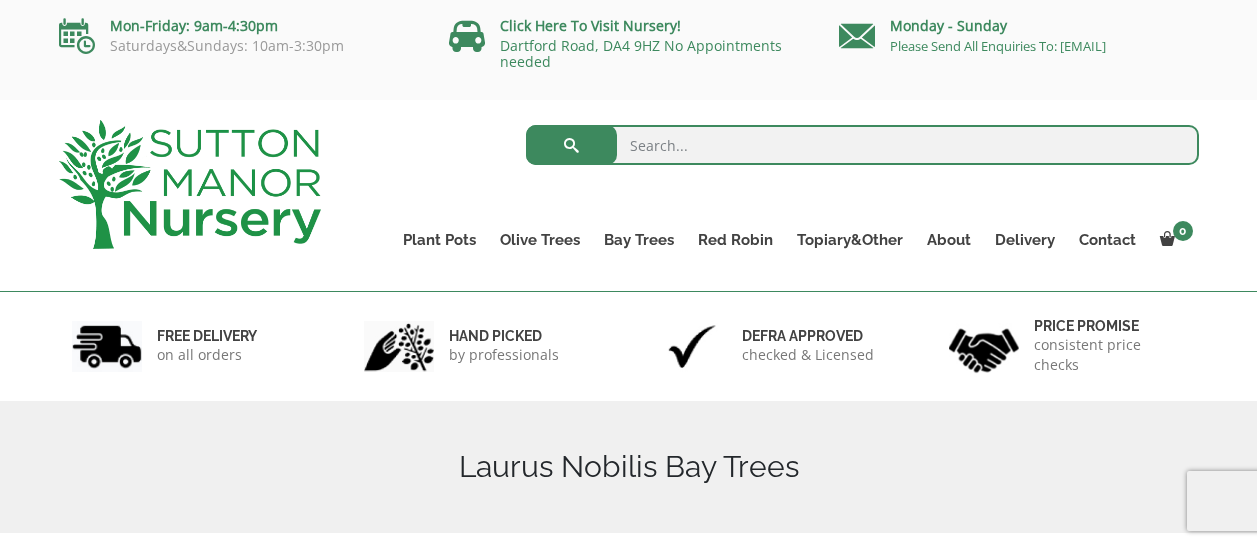 scroll, scrollTop: 0, scrollLeft: 0, axis: both 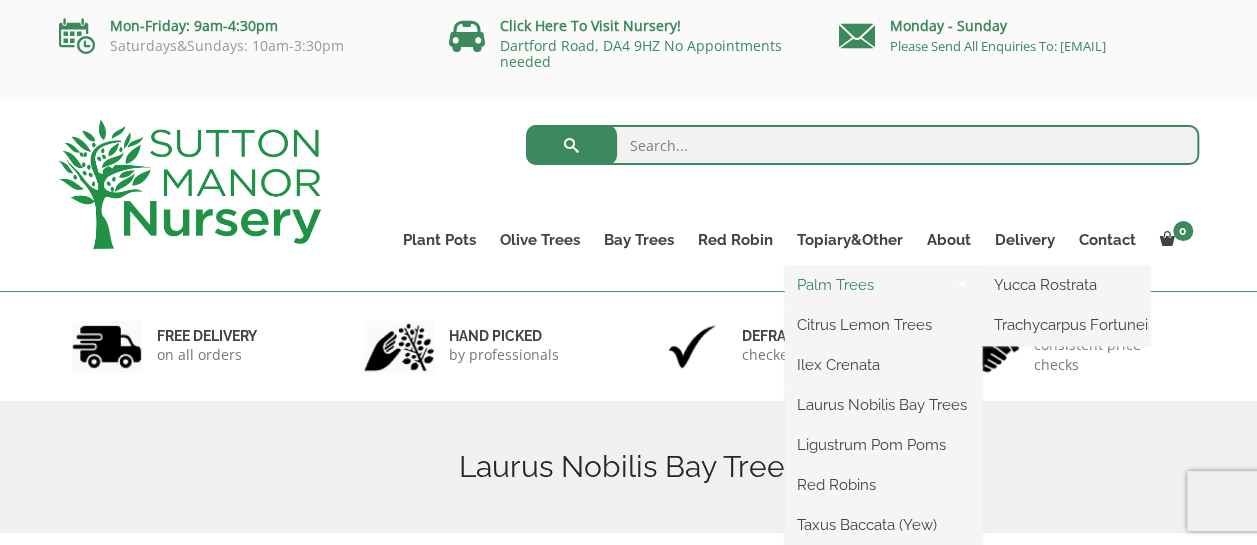 click on "Palm Trees" at bounding box center [883, 285] 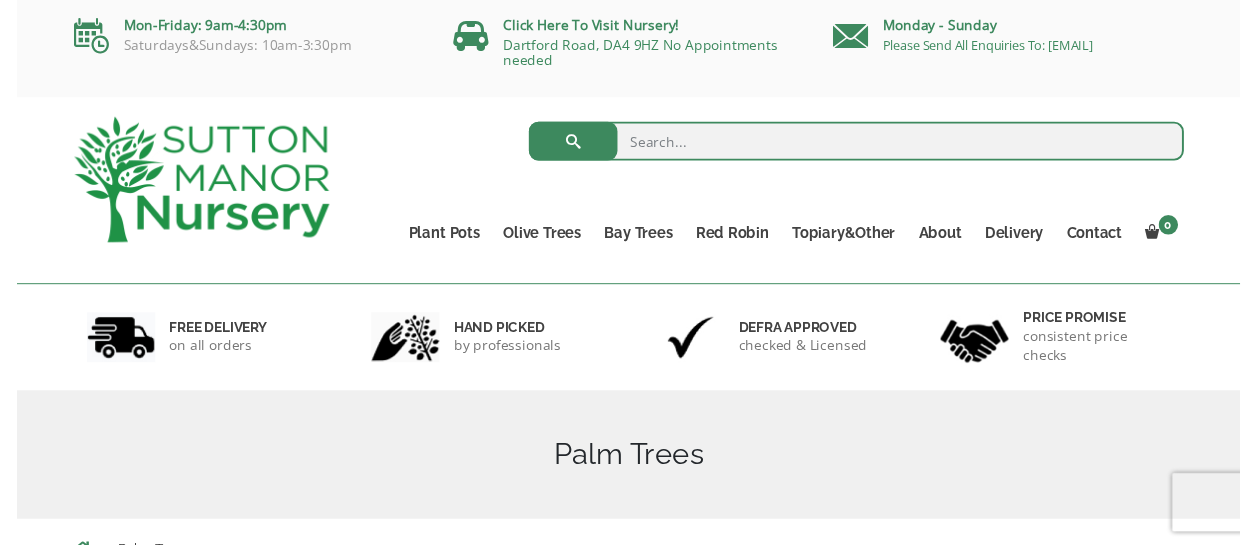 scroll, scrollTop: 0, scrollLeft: 0, axis: both 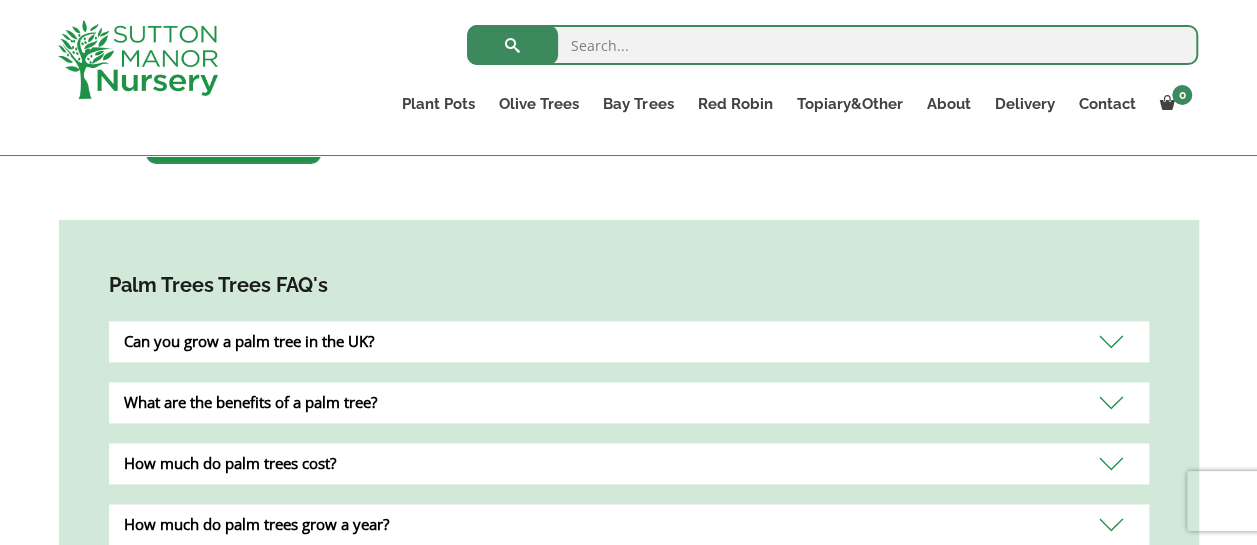 click on "Can you grow a palm tree in the UK?" at bounding box center (629, 341) 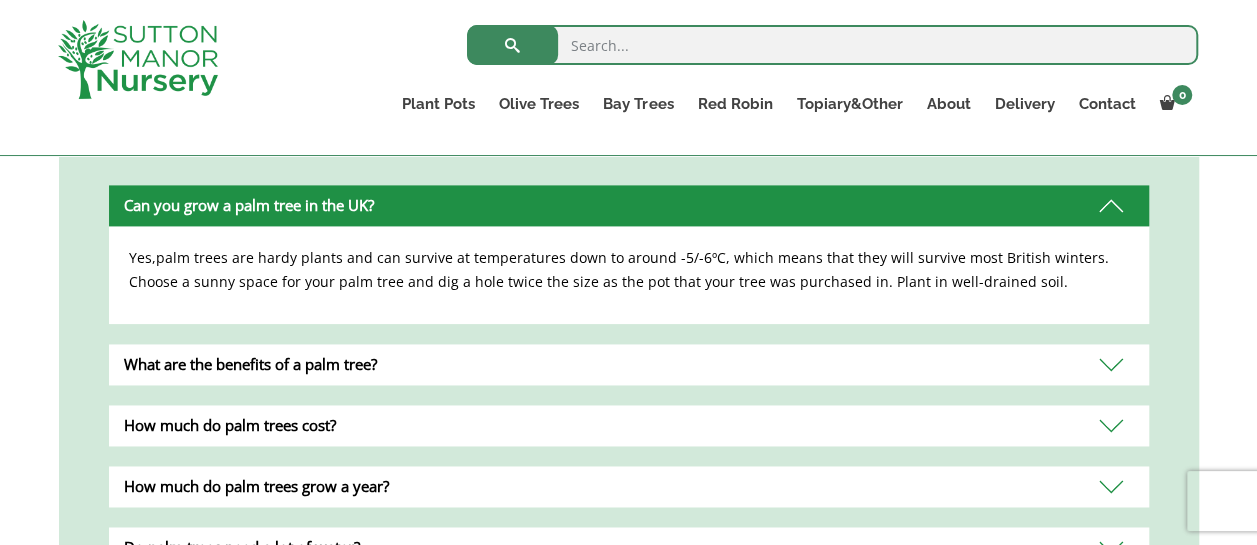 scroll, scrollTop: 1394, scrollLeft: 0, axis: vertical 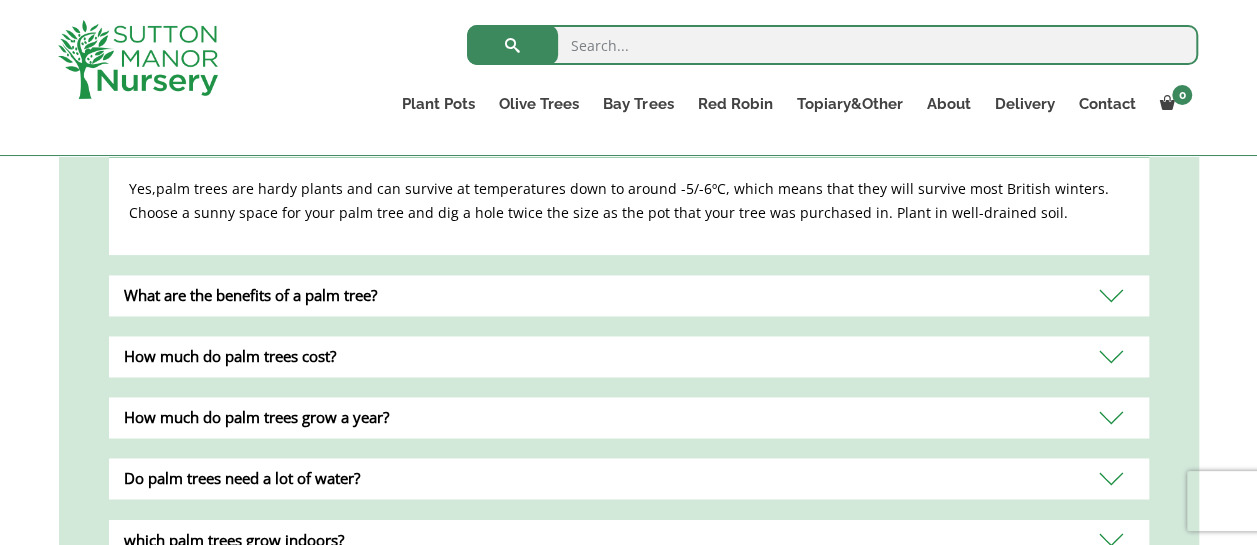 click on "What are the benefits of a palm tree?" at bounding box center [629, 295] 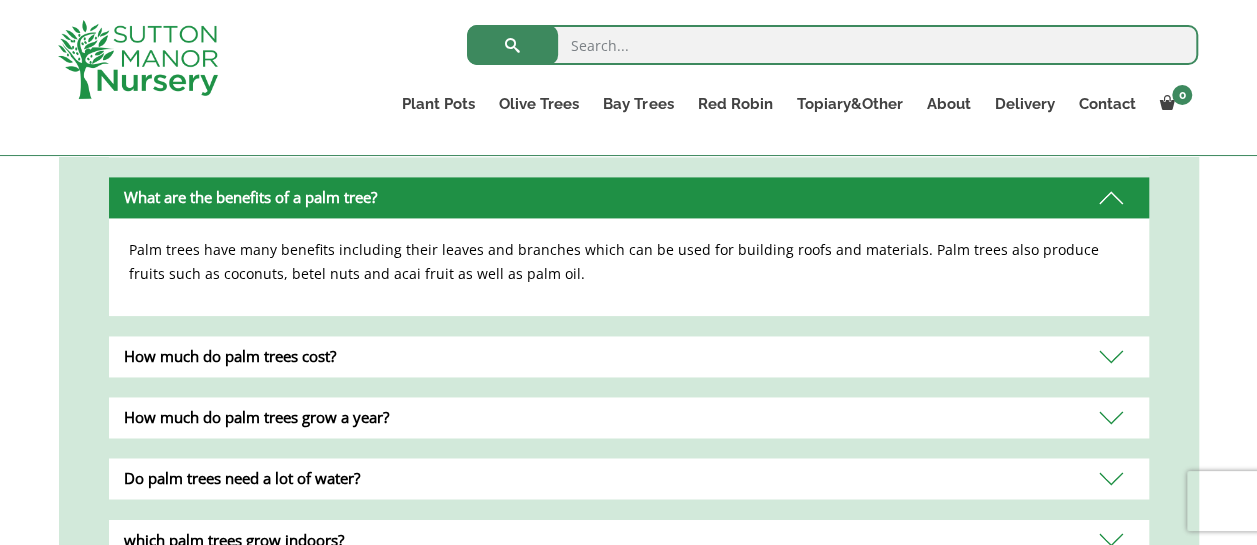 drag, startPoint x: 705, startPoint y: 151, endPoint x: 716, endPoint y: 132, distance: 21.954498 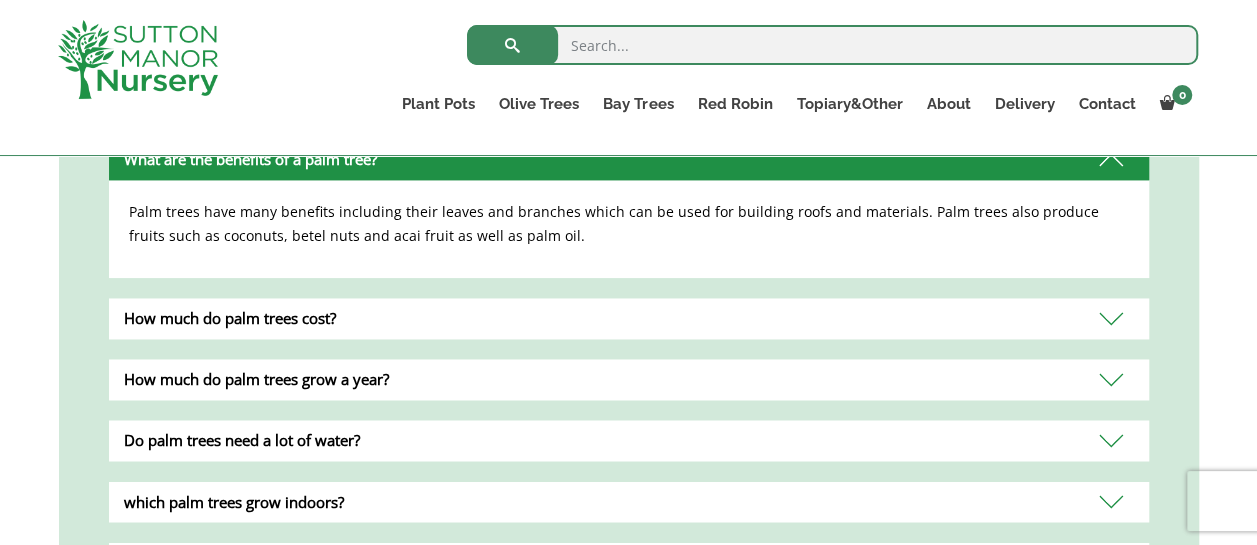 scroll, scrollTop: 1434, scrollLeft: 0, axis: vertical 